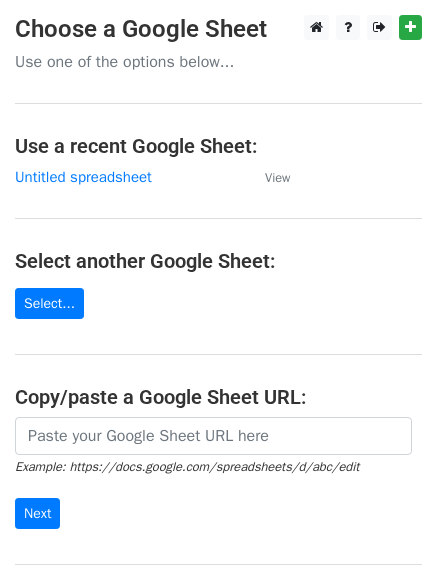 scroll, scrollTop: 0, scrollLeft: 0, axis: both 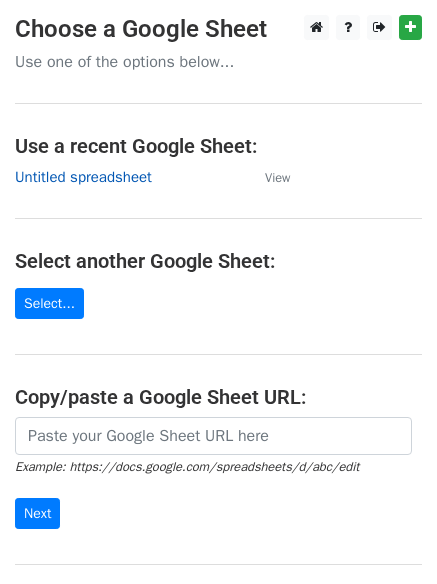 click on "Untitled spreadsheet" at bounding box center [83, 177] 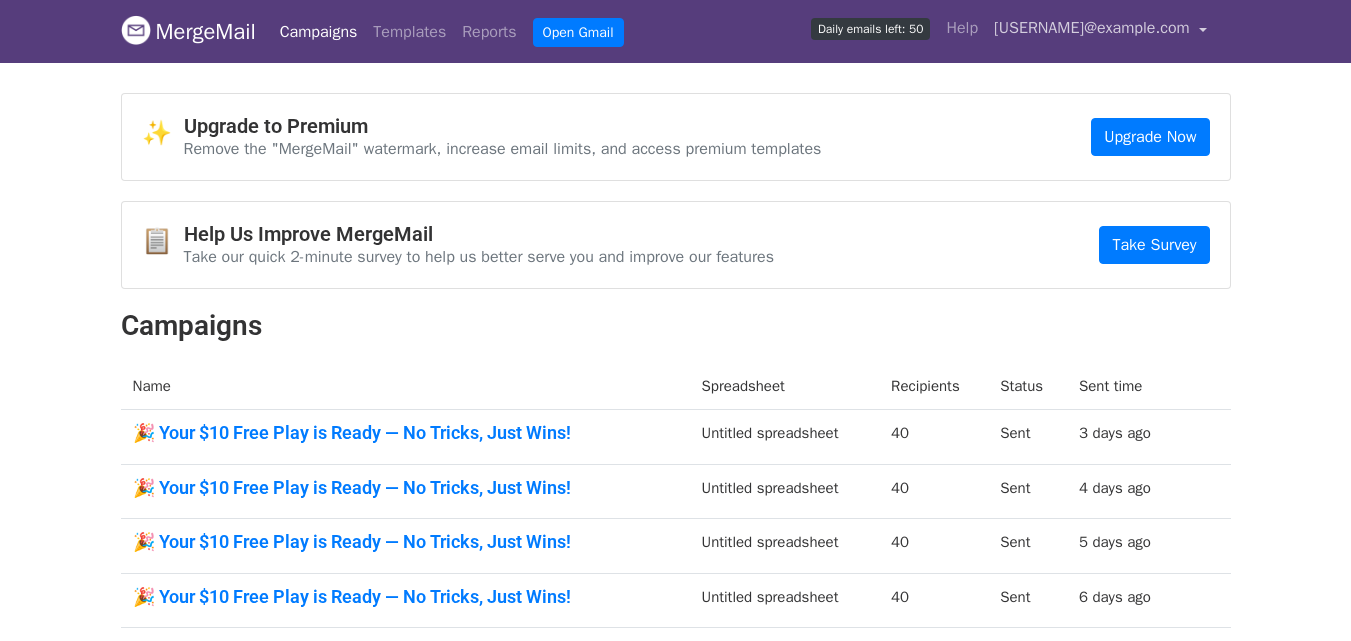 scroll, scrollTop: 0, scrollLeft: 0, axis: both 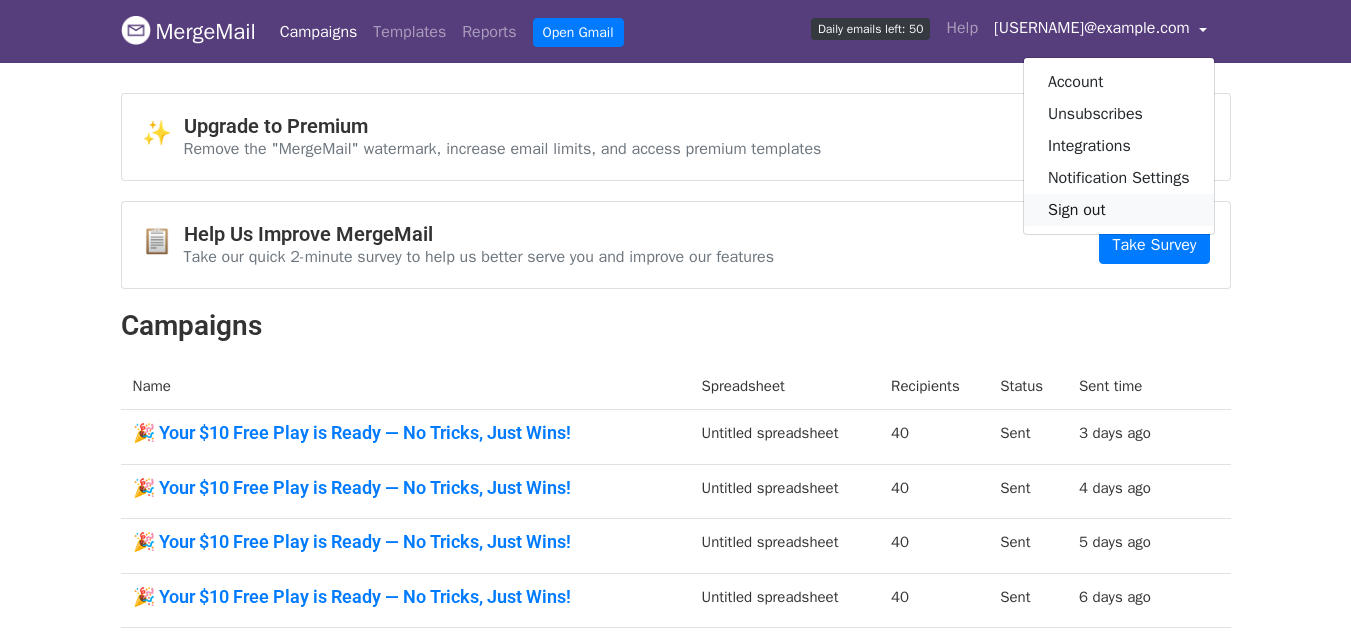click on "Sign out" at bounding box center (1119, 210) 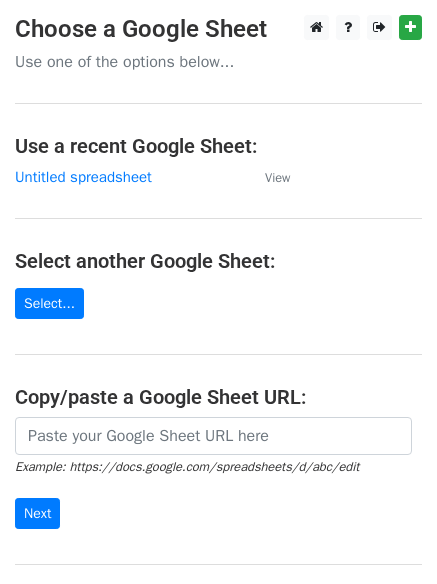 scroll, scrollTop: 0, scrollLeft: 0, axis: both 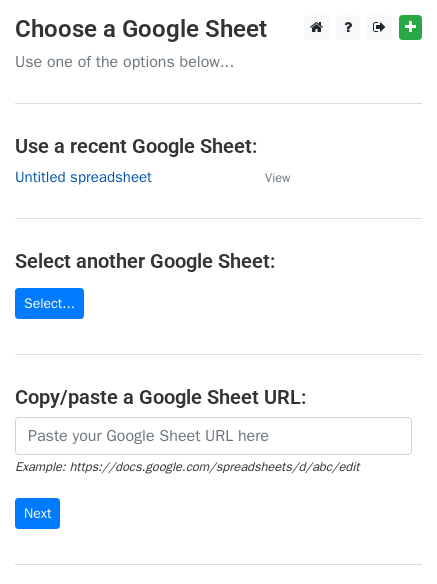 click on "Untitled spreadsheet" at bounding box center (83, 177) 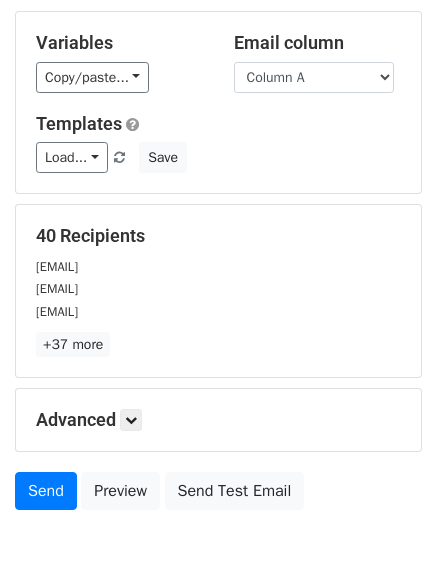 scroll, scrollTop: 193, scrollLeft: 0, axis: vertical 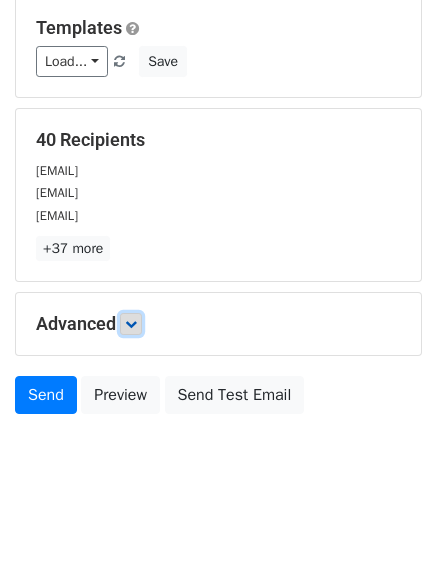 click at bounding box center [131, 324] 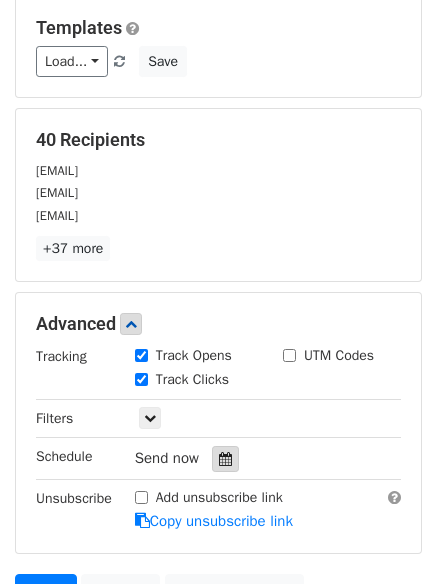 click at bounding box center (225, 459) 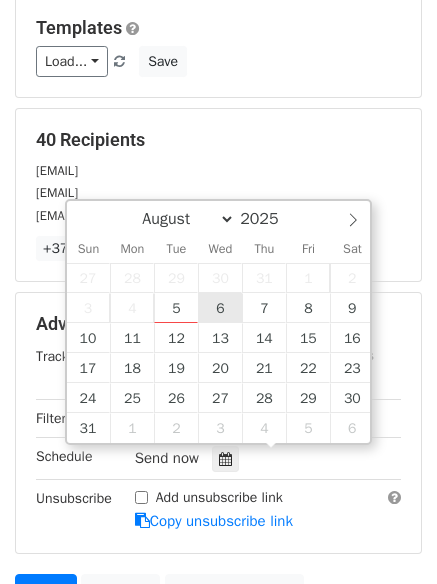 type on "2025-08-06 12:00" 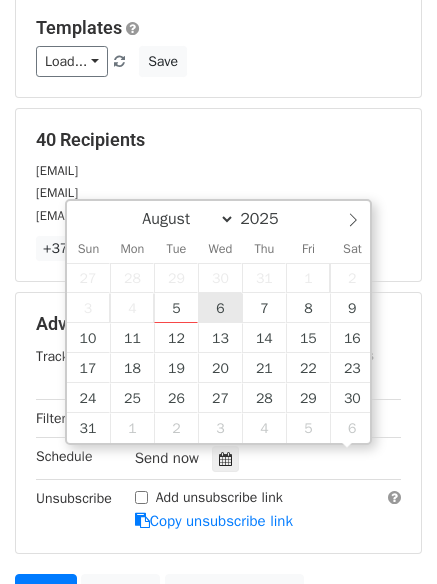 scroll, scrollTop: 1, scrollLeft: 0, axis: vertical 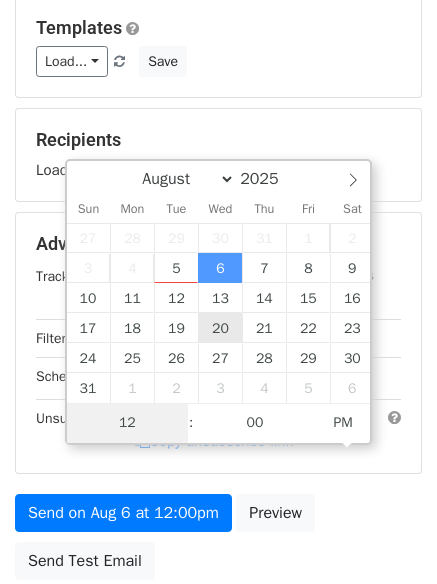 type on "1" 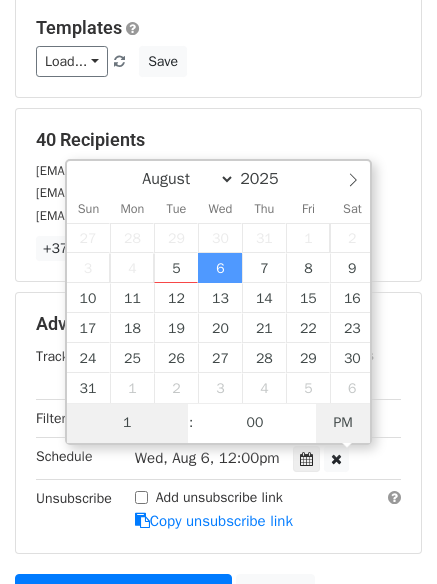 type on "2025-08-06 01:00" 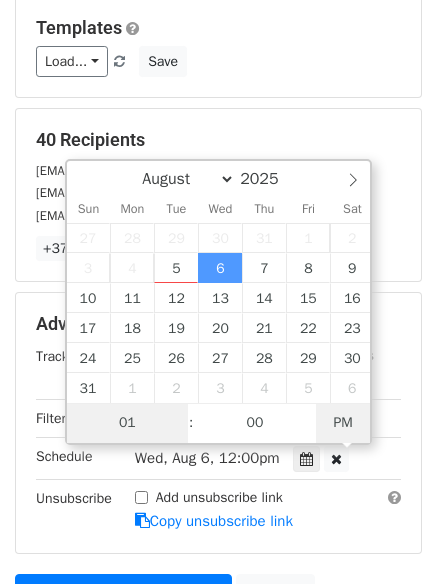 click on "PM" at bounding box center (343, 423) 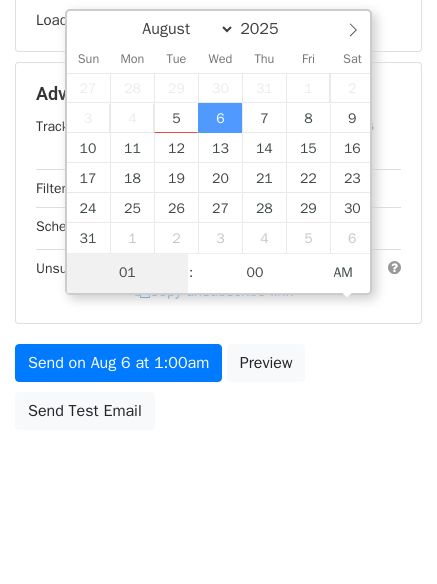scroll, scrollTop: 357, scrollLeft: 0, axis: vertical 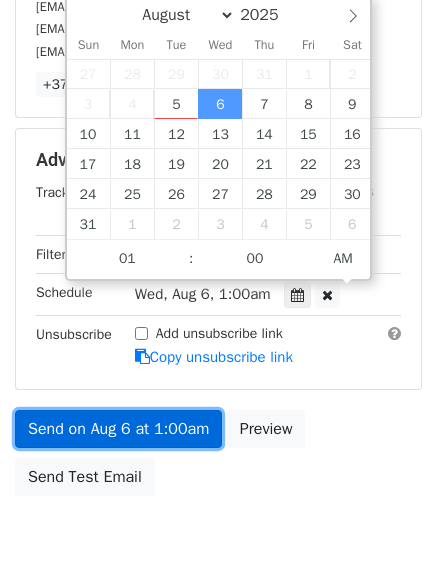 click on "Send on Aug 6 at 1:00am" at bounding box center [118, 429] 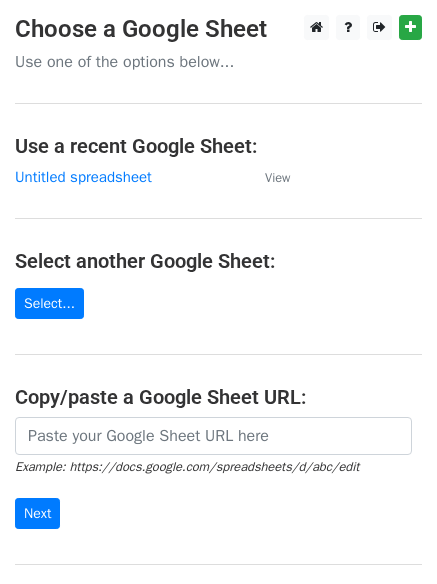scroll, scrollTop: 0, scrollLeft: 0, axis: both 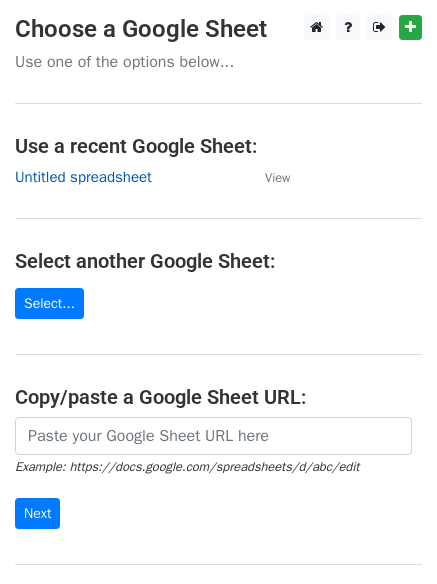 click on "Untitled spreadsheet" at bounding box center [83, 177] 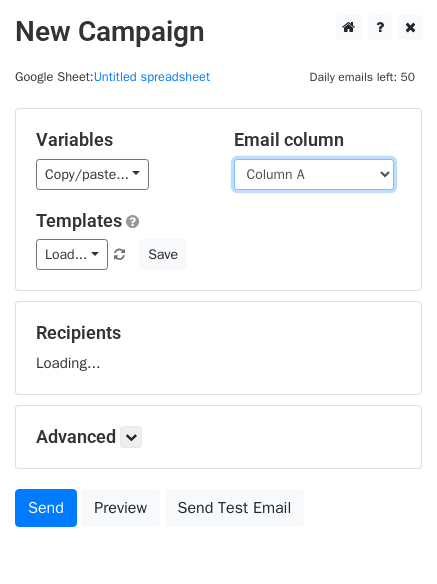 drag, startPoint x: 0, startPoint y: 0, endPoint x: 321, endPoint y: 181, distance: 368.5132 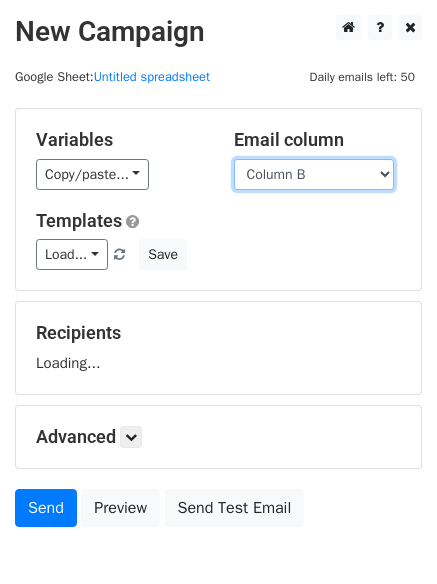 click on "Column A
Column B
Column C
Column D
Column E
Column F" at bounding box center (314, 174) 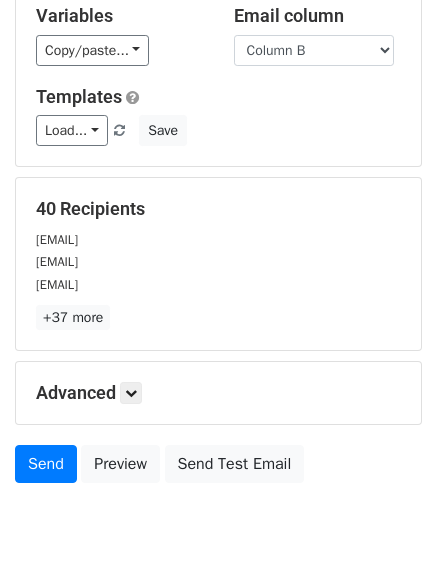 scroll, scrollTop: 193, scrollLeft: 0, axis: vertical 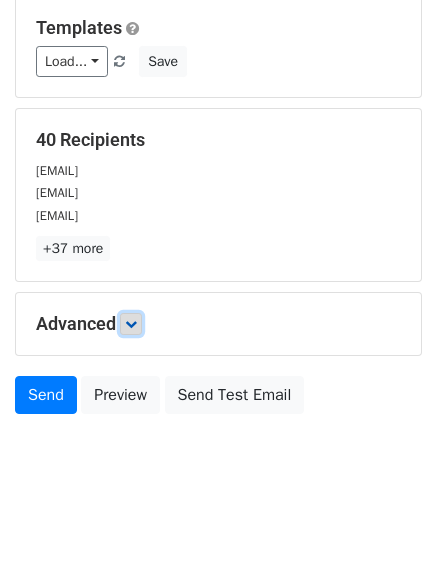 drag, startPoint x: 138, startPoint y: 324, endPoint x: 188, endPoint y: 354, distance: 58.30952 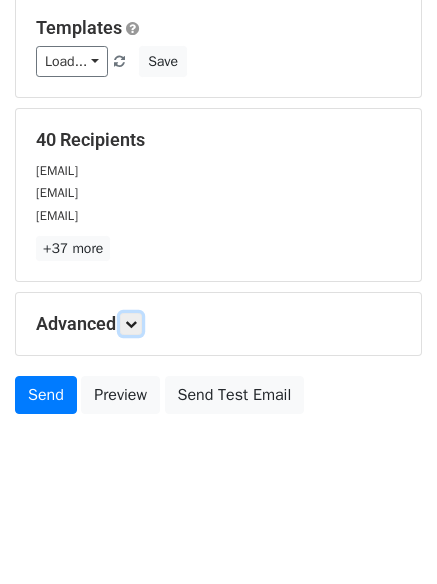 click at bounding box center [131, 324] 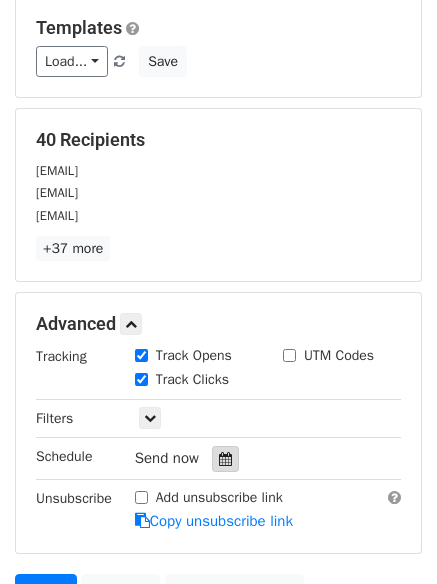 click at bounding box center [225, 459] 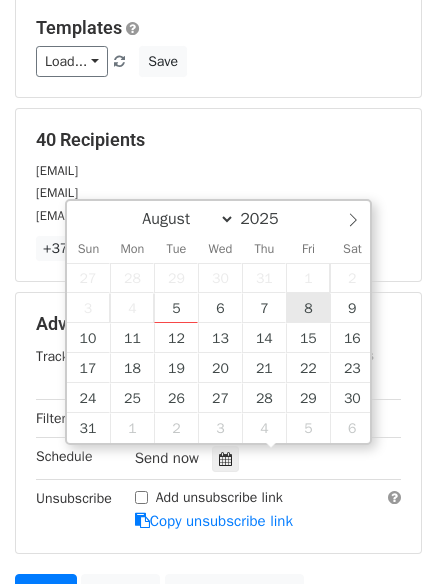 type on "2025-08-08 12:00" 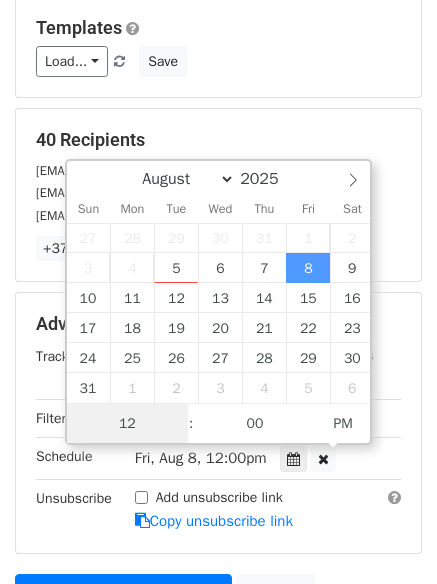 scroll, scrollTop: 1, scrollLeft: 0, axis: vertical 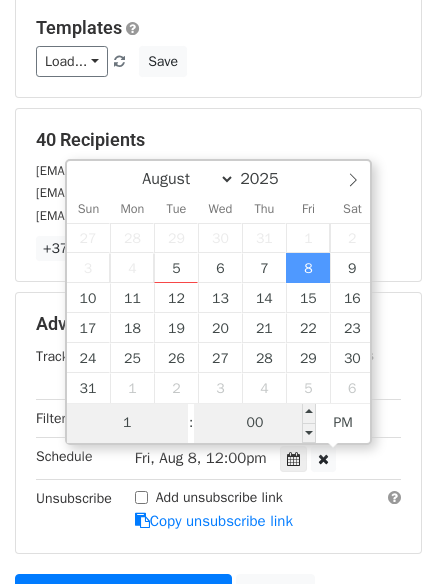 type on "1" 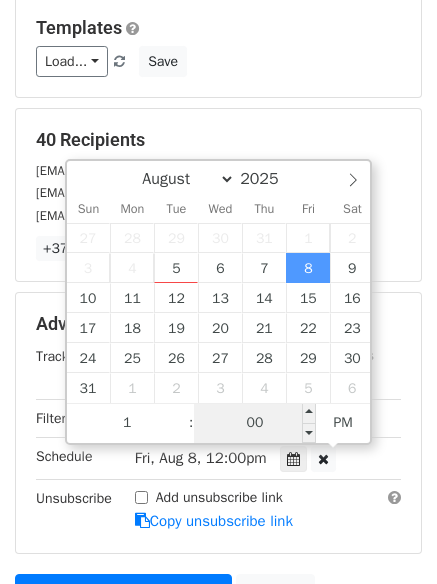 type on "2025-08-08 13:00" 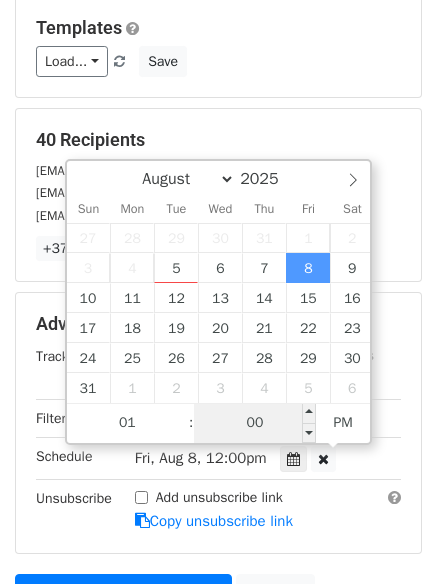 click on "00" at bounding box center (255, 423) 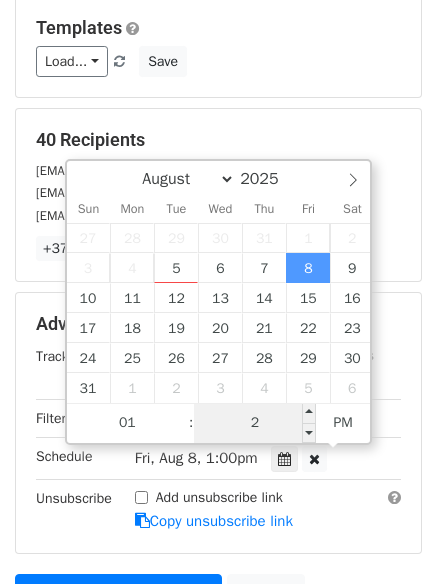 type on "22" 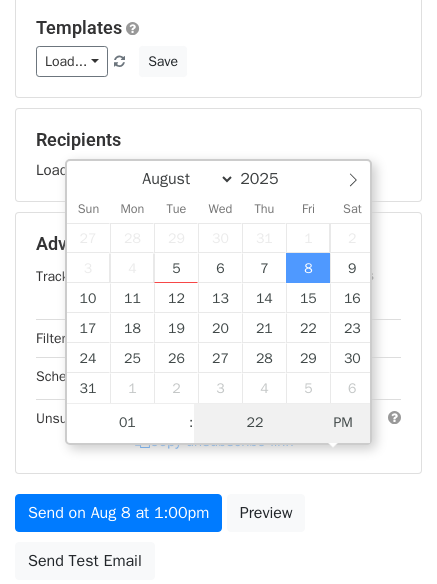 type on "2025-08-08 01:22" 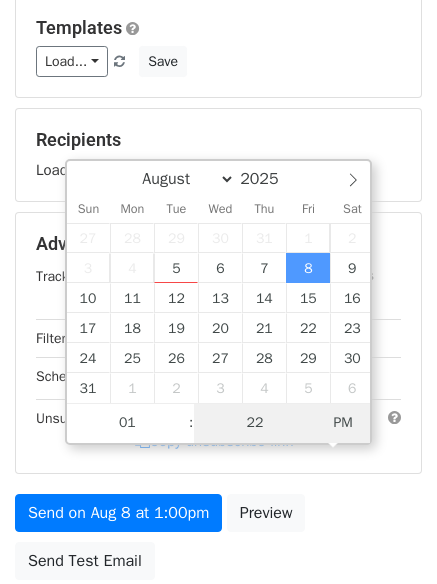 click on "PM" at bounding box center [343, 423] 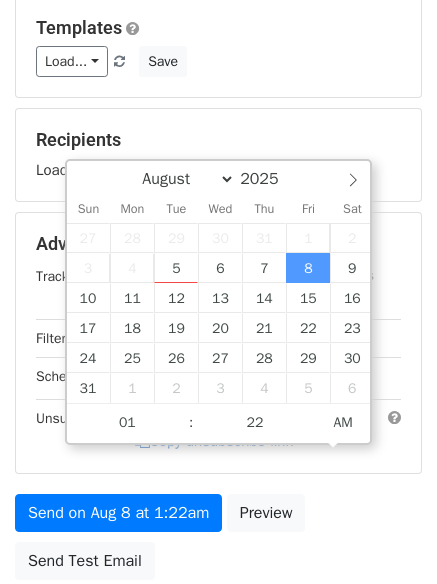 click on "Copy unsubscribe link" at bounding box center [214, 441] 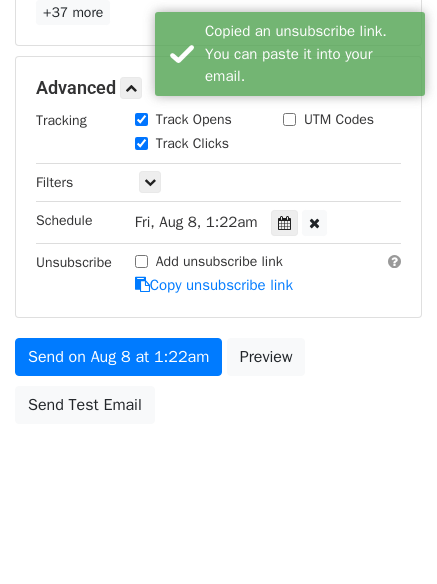 scroll, scrollTop: 437, scrollLeft: 0, axis: vertical 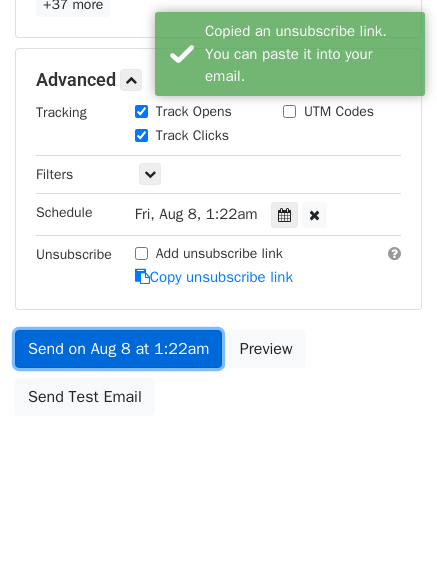 click on "Send on Aug 8 at 1:22am" at bounding box center (118, 349) 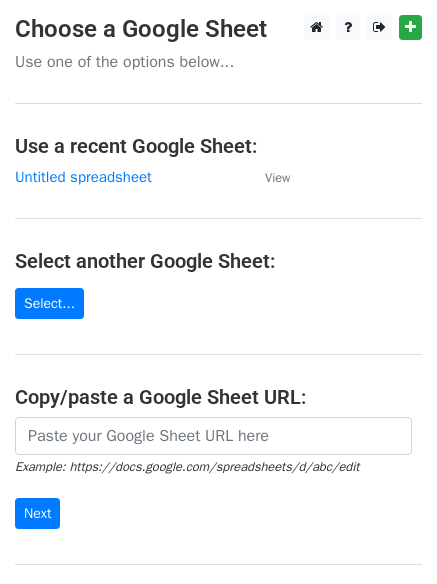 scroll, scrollTop: 0, scrollLeft: 0, axis: both 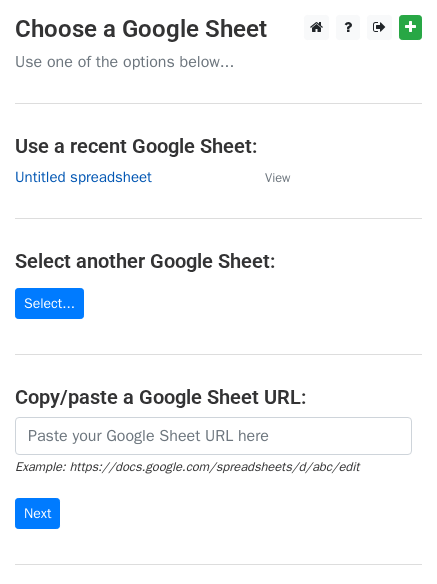 click on "Untitled spreadsheet" at bounding box center [83, 177] 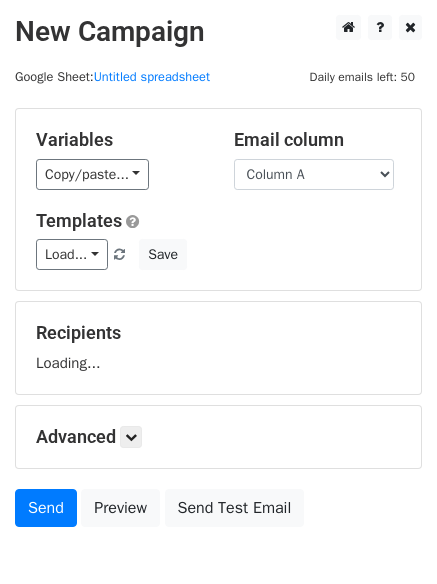 scroll, scrollTop: 0, scrollLeft: 0, axis: both 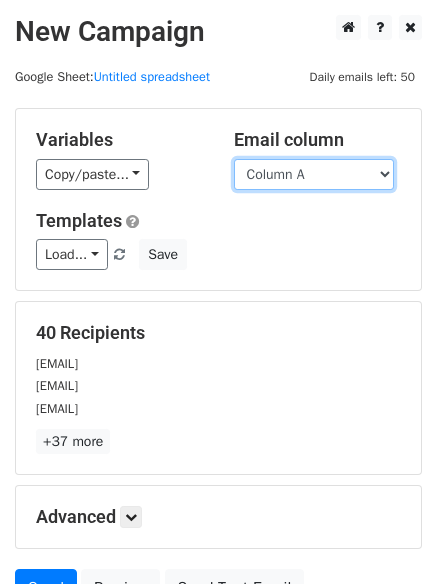 drag, startPoint x: 325, startPoint y: 163, endPoint x: 324, endPoint y: 185, distance: 22.022715 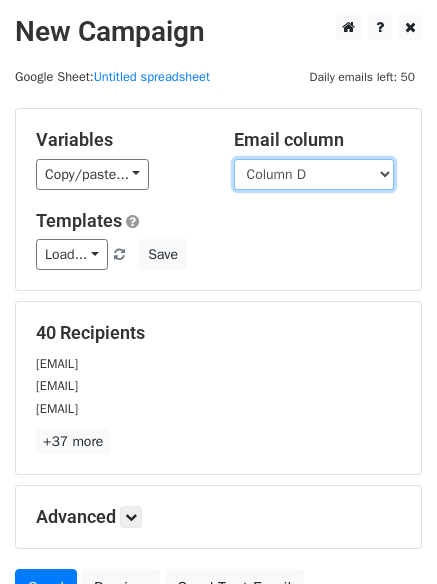 click on "Column A
Column B
Column C
Column D
Column E
Column F" at bounding box center [314, 174] 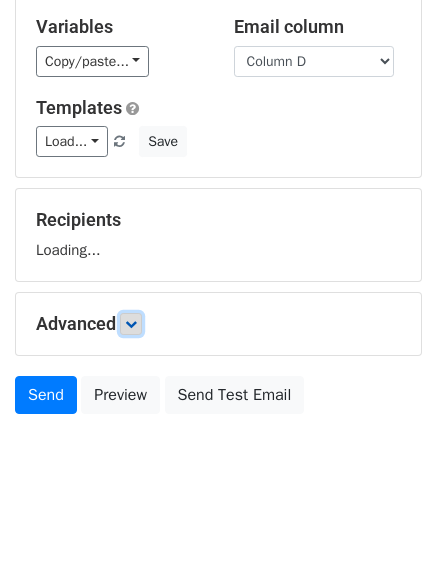 click at bounding box center (131, 324) 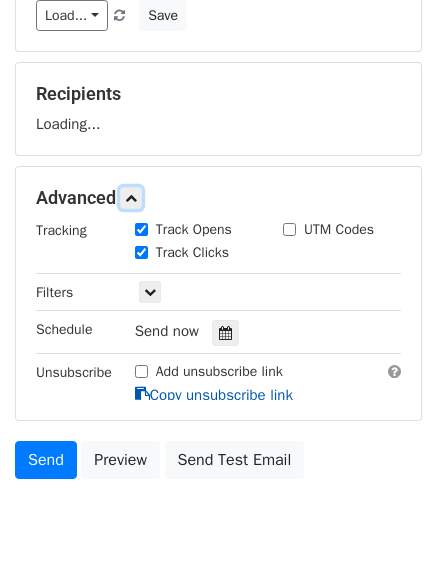 scroll, scrollTop: 261, scrollLeft: 0, axis: vertical 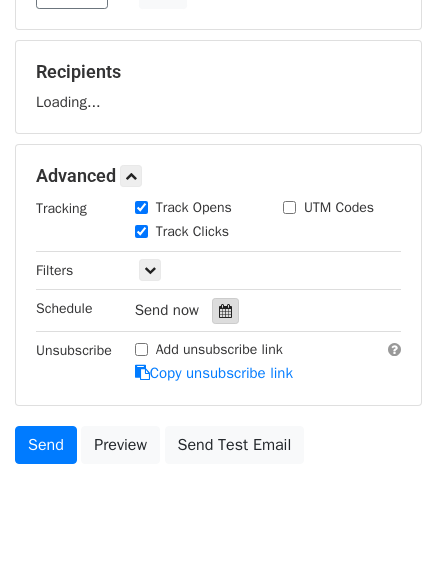 click at bounding box center (225, 311) 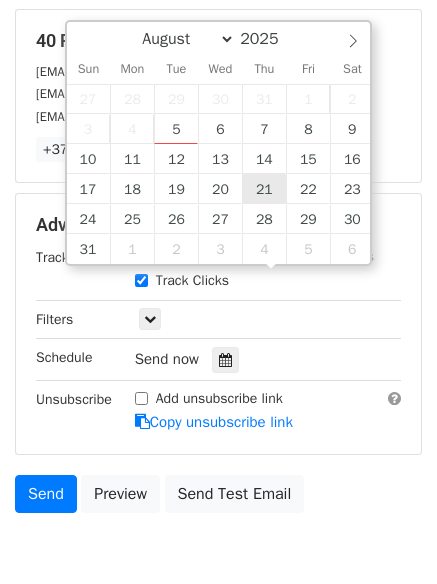 scroll, scrollTop: 309, scrollLeft: 0, axis: vertical 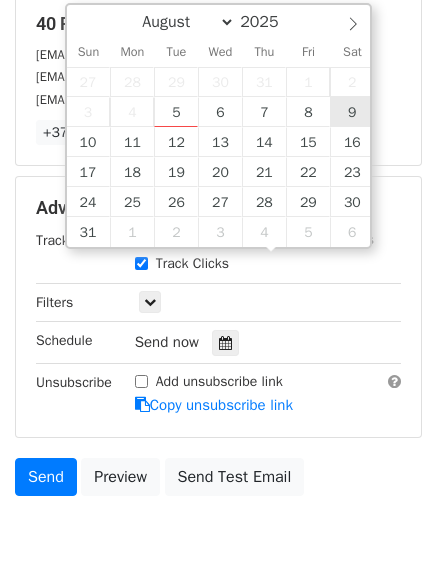 type on "2025-08-09 12:00" 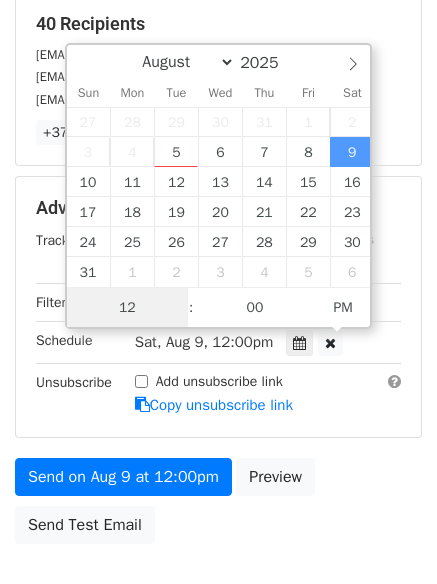 scroll, scrollTop: 1, scrollLeft: 0, axis: vertical 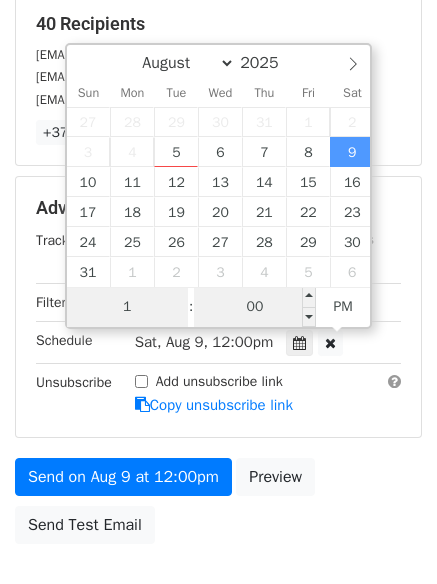 type on "1" 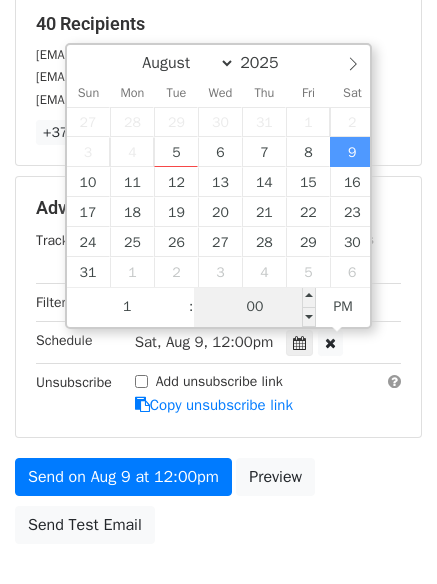 type on "2025-08-09 13:00" 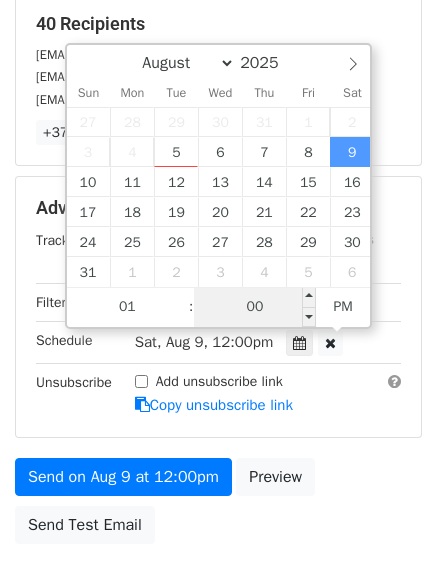 click on "00" at bounding box center (255, 307) 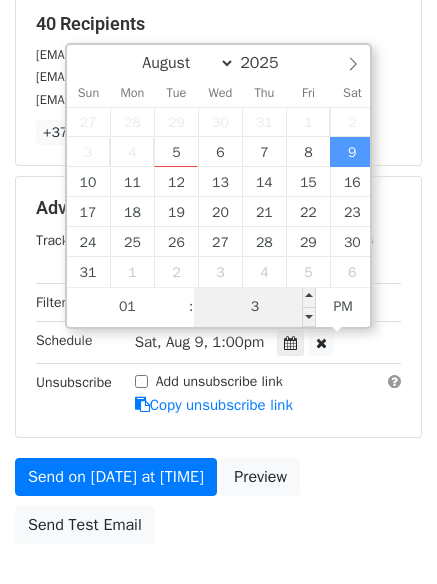 type on "33" 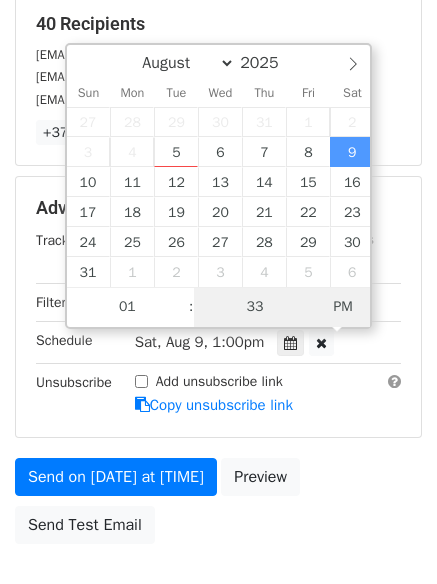 type on "2025-08-09 01:33" 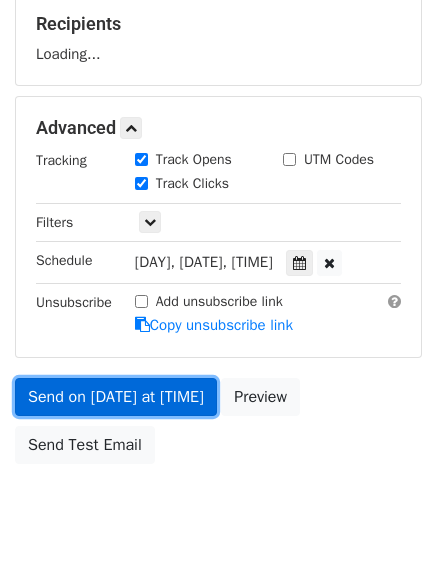 click on "Send on Aug 9 at 1:33am" at bounding box center [116, 397] 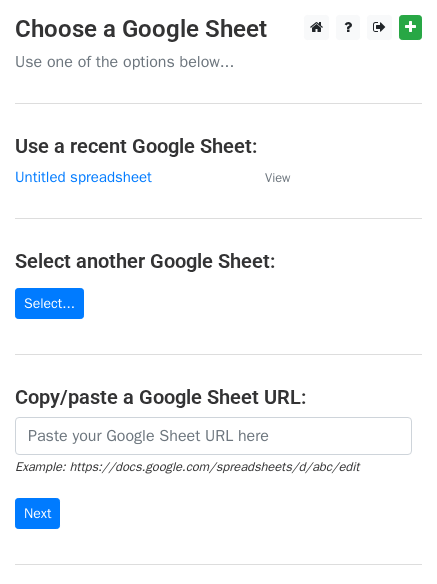 scroll, scrollTop: 0, scrollLeft: 0, axis: both 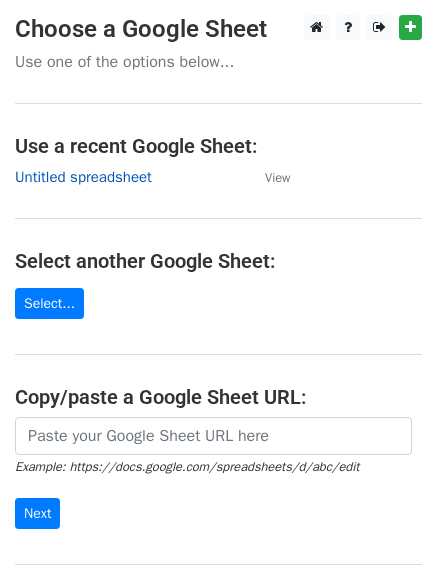 click on "Untitled spreadsheet" at bounding box center [83, 177] 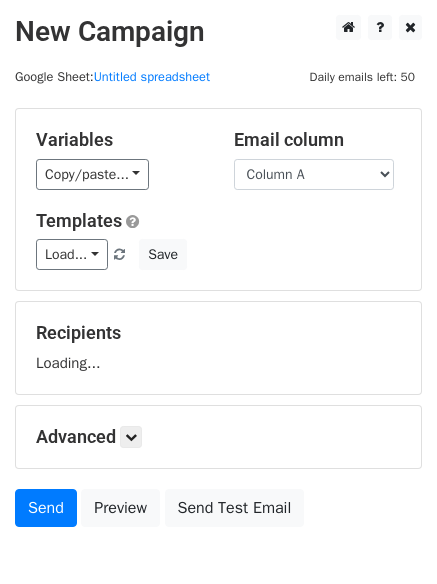 scroll, scrollTop: 0, scrollLeft: 0, axis: both 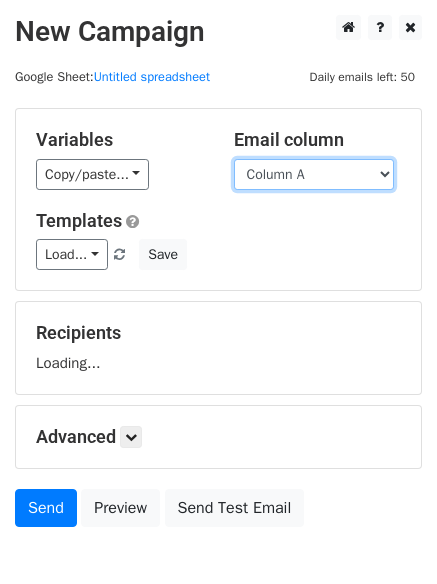 click on "Column A
Column B
Column C
Column D
Column E
Column F" at bounding box center [314, 174] 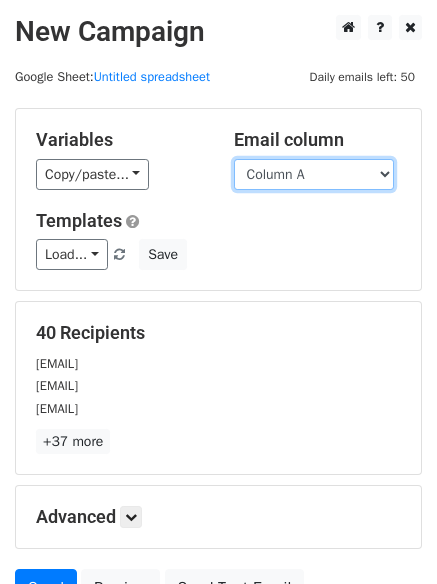 click on "Column A
Column B
Column C
Column D
Column E
Column F" at bounding box center [314, 174] 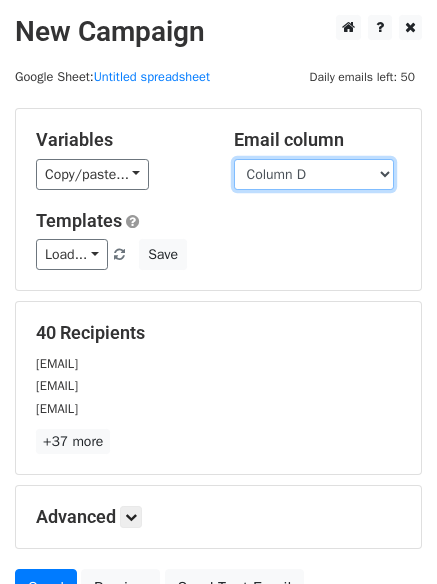 click on "Column A
Column B
Column C
Column D
Column E
Column F" at bounding box center [314, 174] 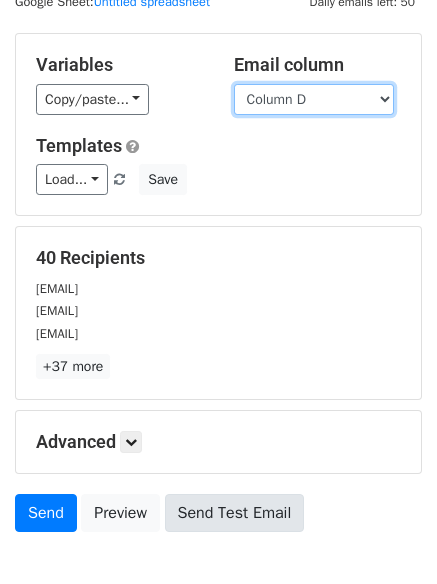 scroll, scrollTop: 193, scrollLeft: 0, axis: vertical 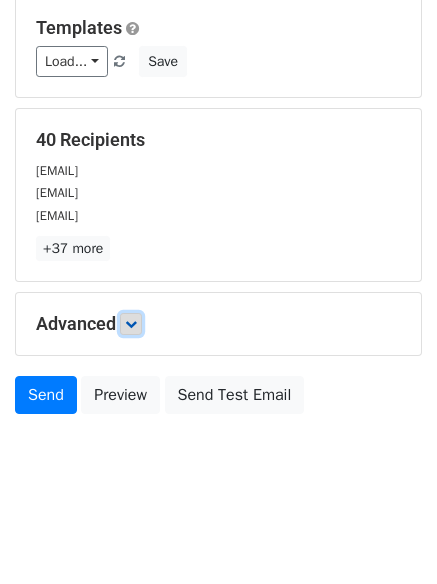 click at bounding box center (131, 324) 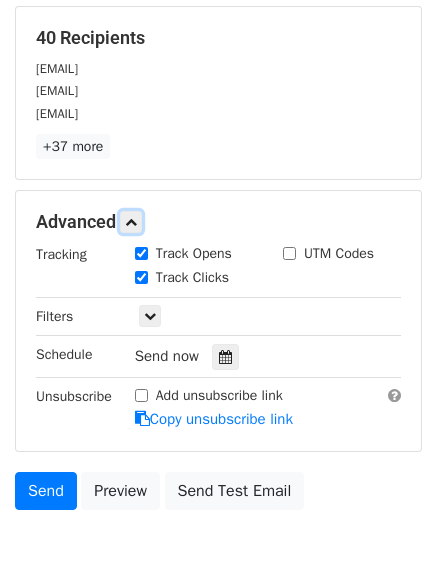 scroll, scrollTop: 389, scrollLeft: 0, axis: vertical 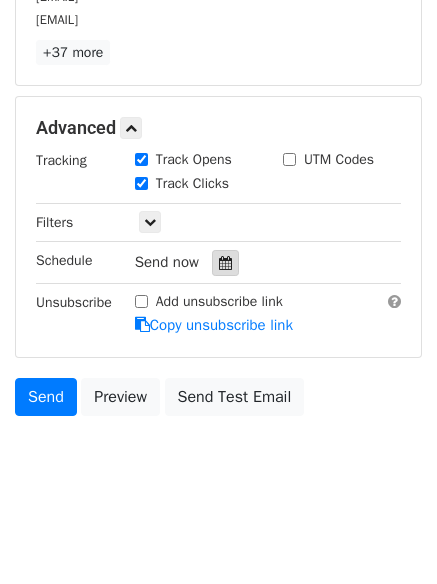 click at bounding box center [225, 263] 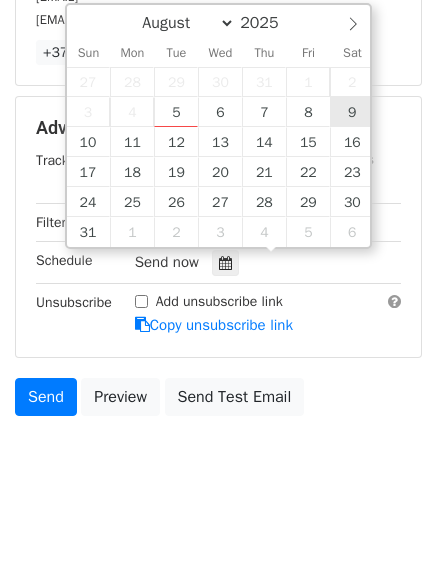 type on "2025-08-09 12:00" 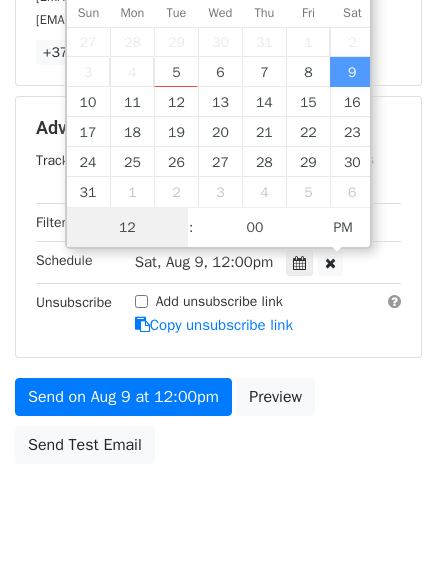 scroll, scrollTop: 1, scrollLeft: 0, axis: vertical 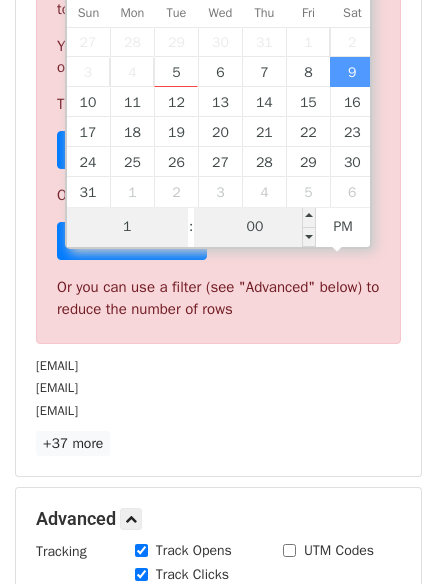 type on "1" 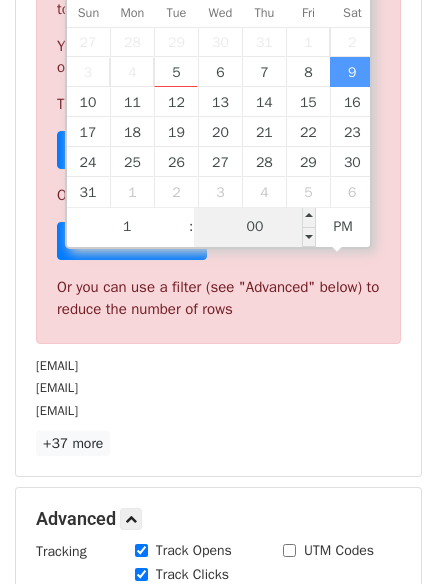 type on "2025-08-09 13:00" 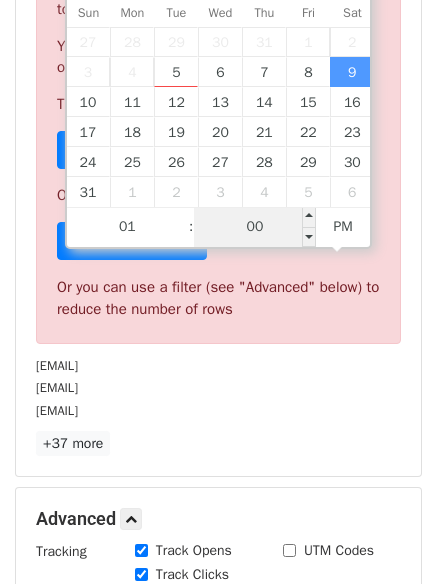 click on "00" at bounding box center (255, 227) 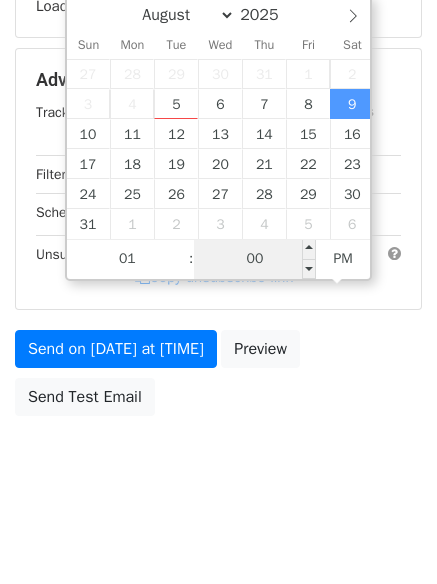 scroll, scrollTop: 389, scrollLeft: 0, axis: vertical 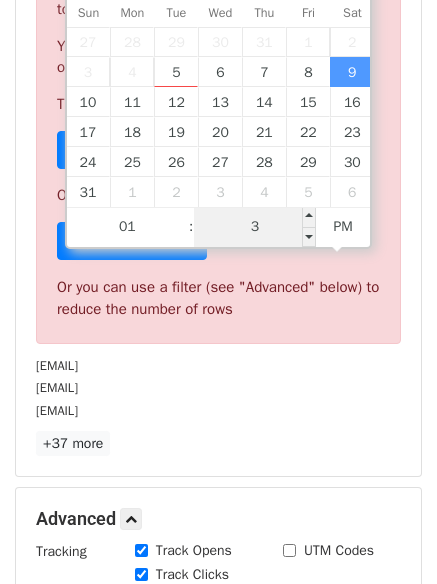 type on "33" 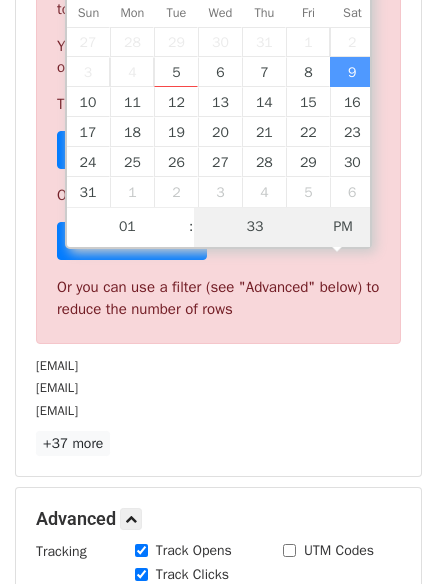 type on "2025-08-09 01:33" 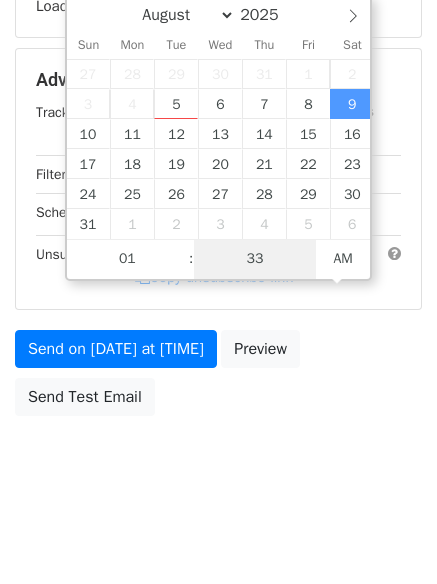 scroll, scrollTop: 389, scrollLeft: 0, axis: vertical 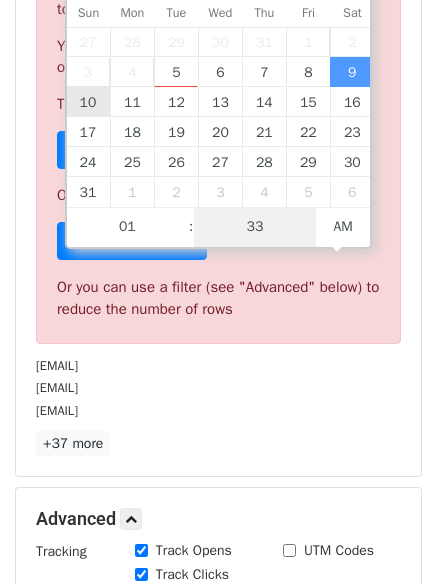 type on "33" 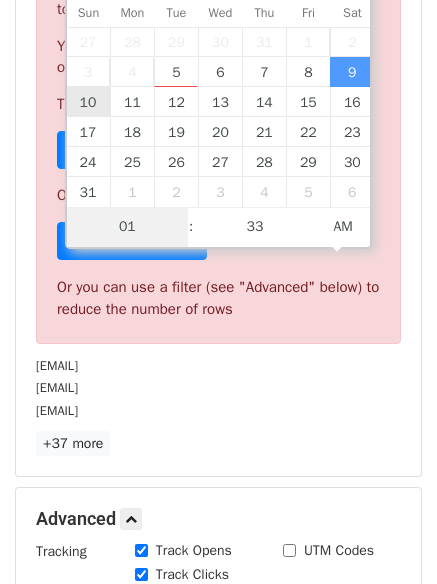 type on "2025-08-10 01:33" 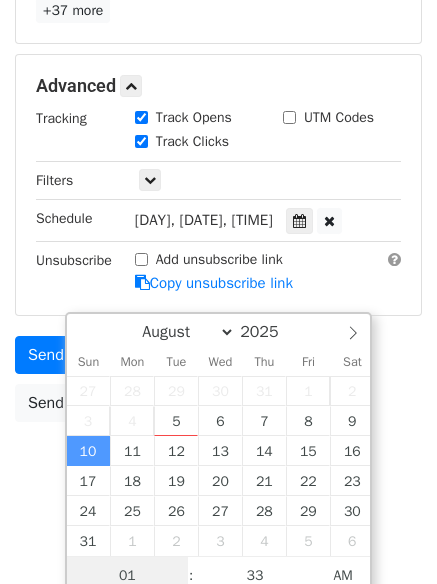 scroll, scrollTop: 453, scrollLeft: 0, axis: vertical 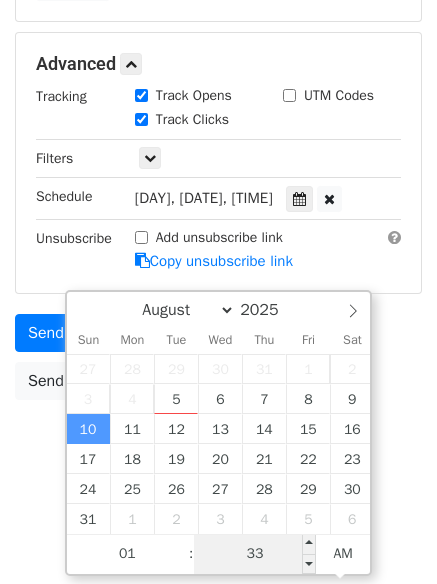 click on "33" at bounding box center (255, 554) 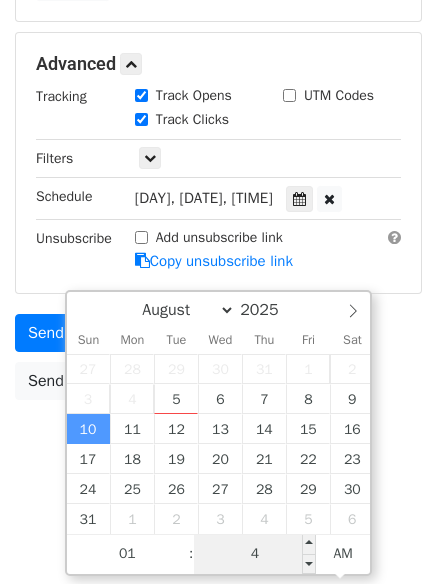 type on "44" 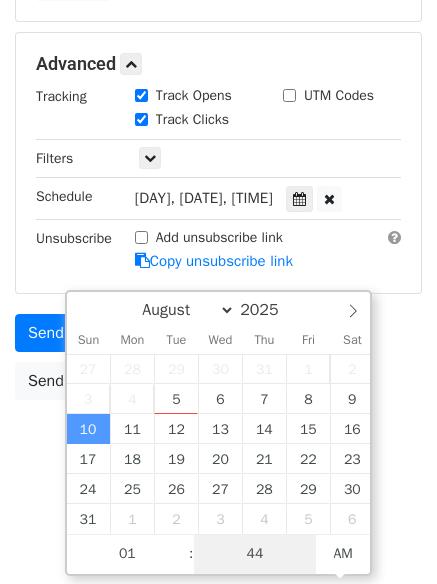 scroll, scrollTop: 153, scrollLeft: 0, axis: vertical 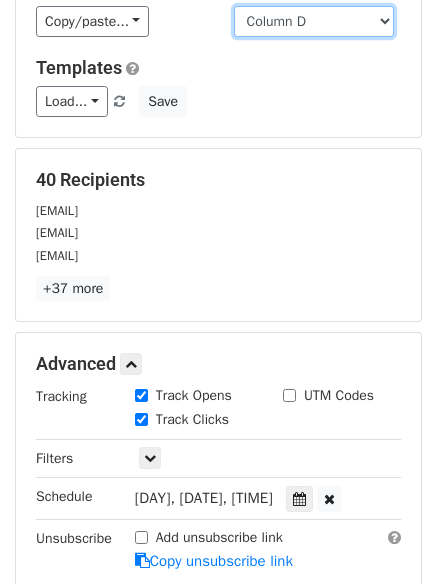 type on "2025-08-10 01:44" 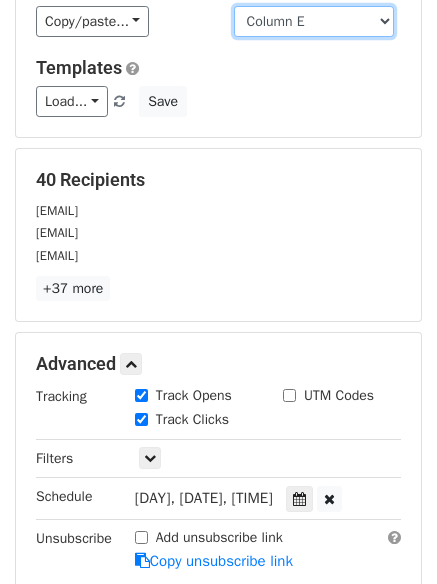 click on "Column A
Column B
Column C
Column D
Column E
Column F" at bounding box center [314, 21] 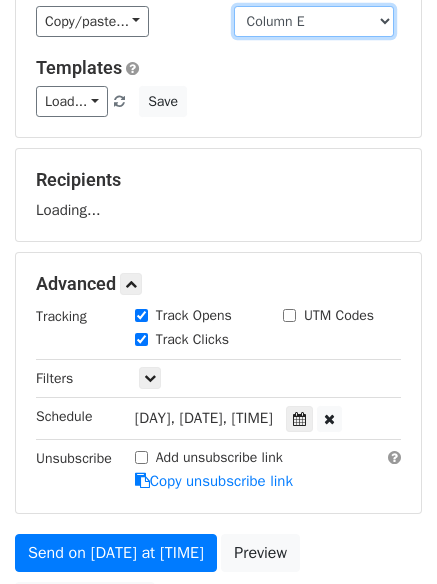 scroll, scrollTop: 357, scrollLeft: 0, axis: vertical 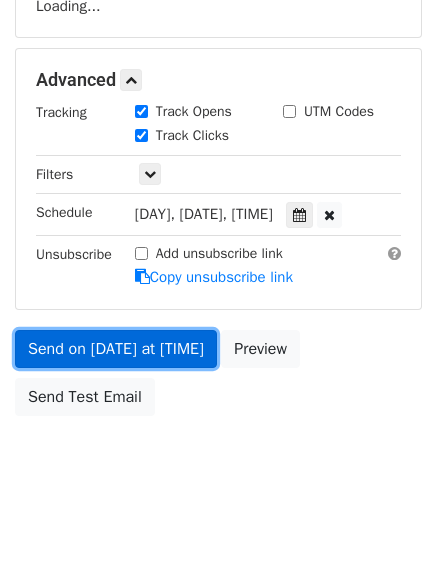 click on "Send on Aug 10 at 1:44am" at bounding box center (116, 349) 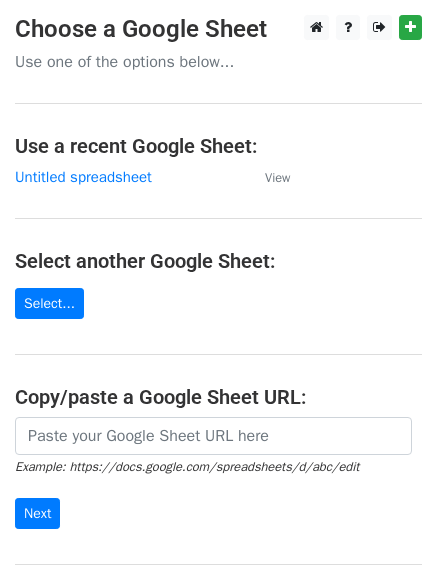 scroll, scrollTop: 0, scrollLeft: 0, axis: both 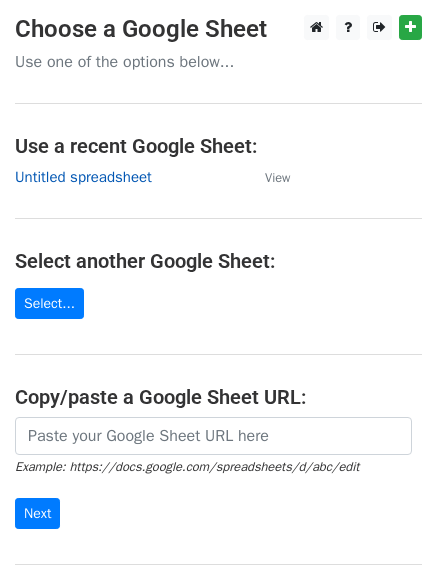 click on "Untitled spreadsheet" at bounding box center [83, 177] 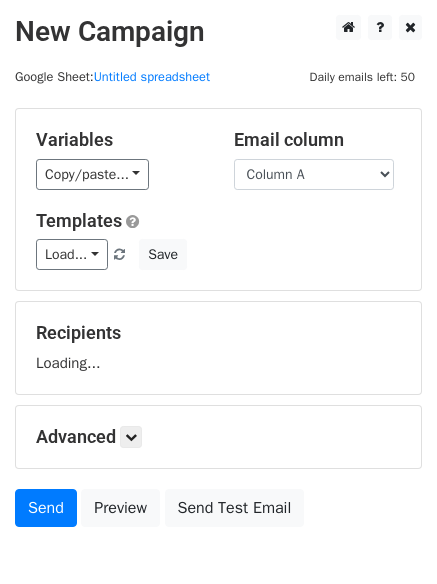 scroll, scrollTop: 0, scrollLeft: 0, axis: both 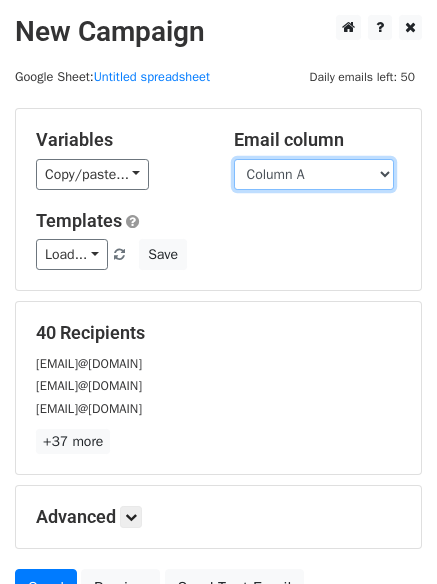 click on "Column A
Column B
Column C
Column D
Column E
Column F" at bounding box center [314, 174] 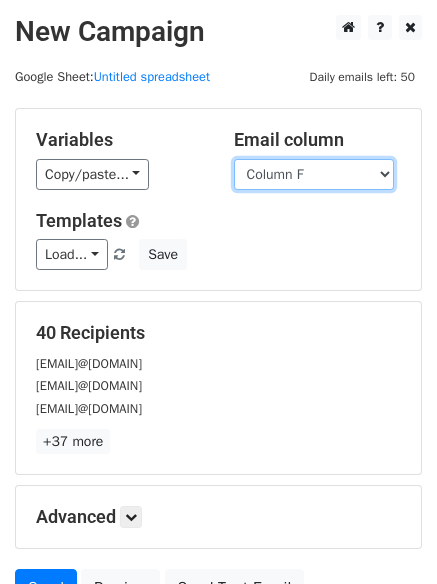 click on "Column A
Column B
Column C
Column D
Column E
Column F" at bounding box center [314, 174] 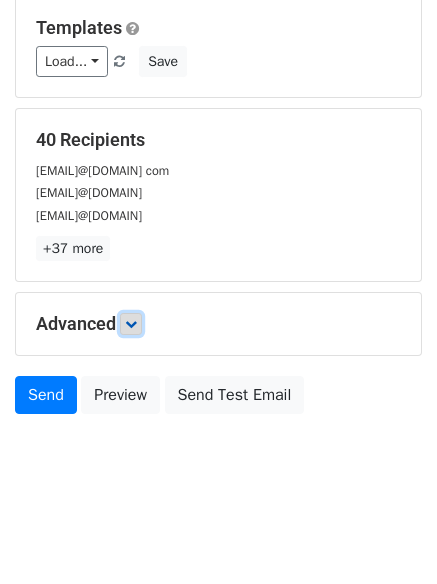 click at bounding box center [131, 324] 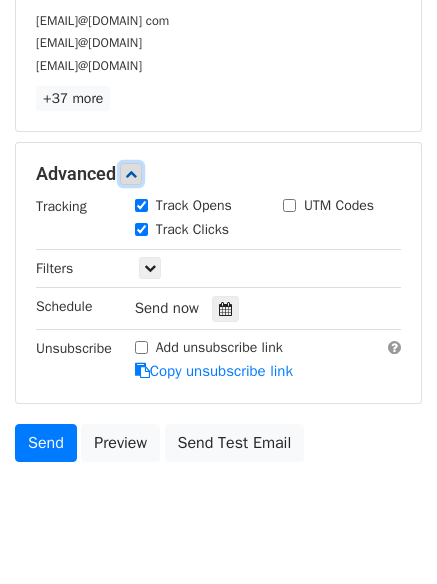 scroll, scrollTop: 346, scrollLeft: 0, axis: vertical 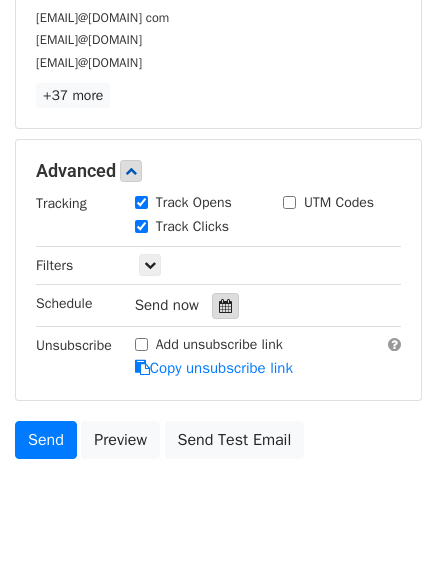 click at bounding box center (225, 306) 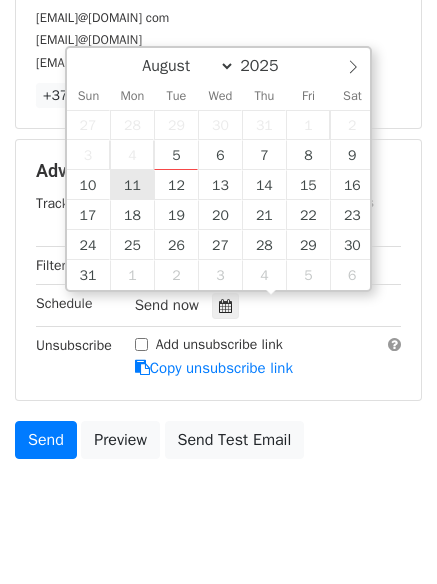 type on "2025-08-11 12:00" 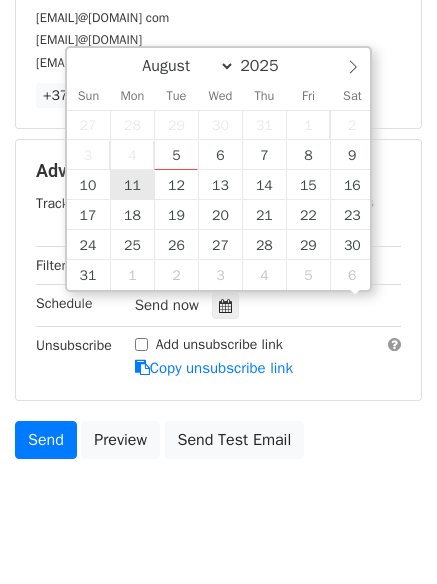 scroll, scrollTop: 1, scrollLeft: 0, axis: vertical 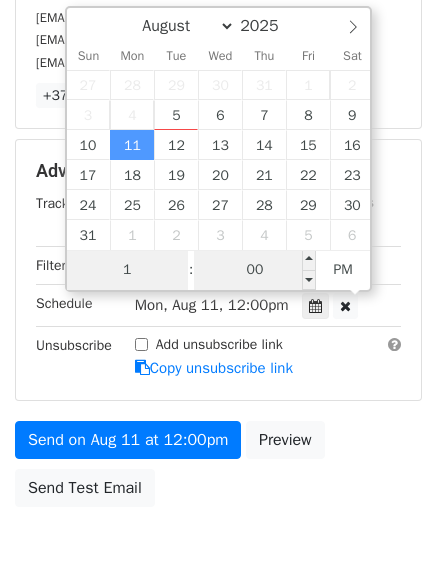 type on "1" 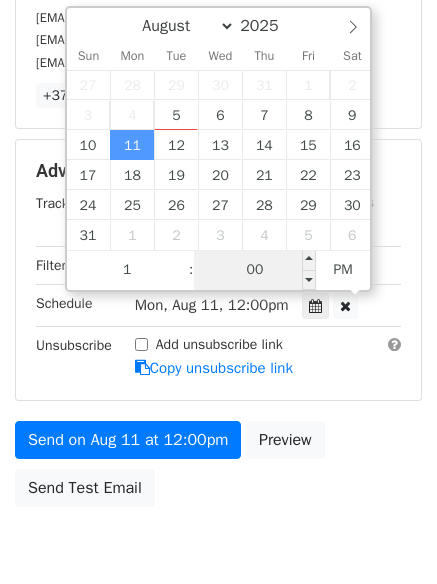 type on "2025-08-11 13:00" 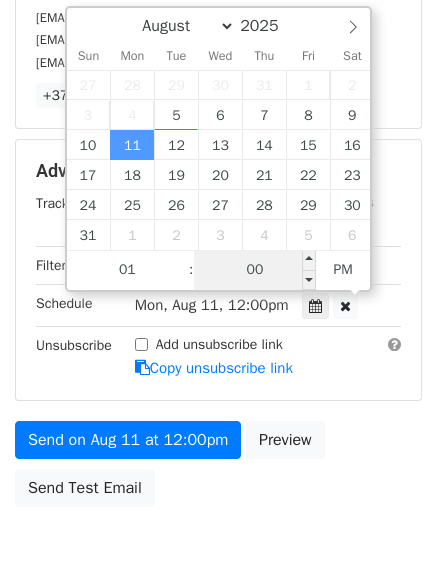 click on "00" at bounding box center (255, 270) 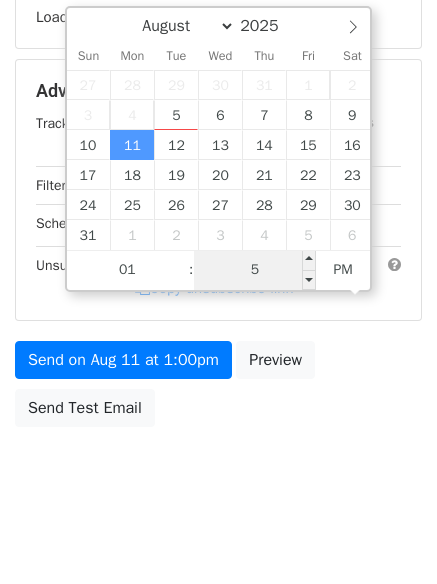 type on "55" 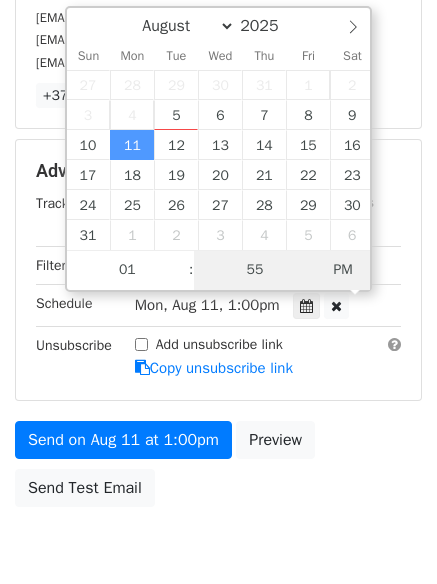type on "2025-08-11 01:55" 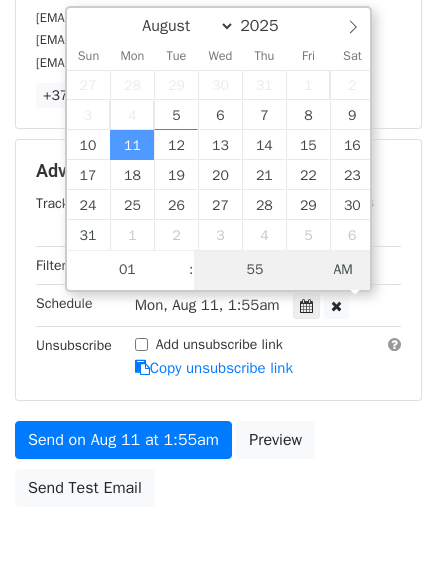 click on "AM" at bounding box center (343, 270) 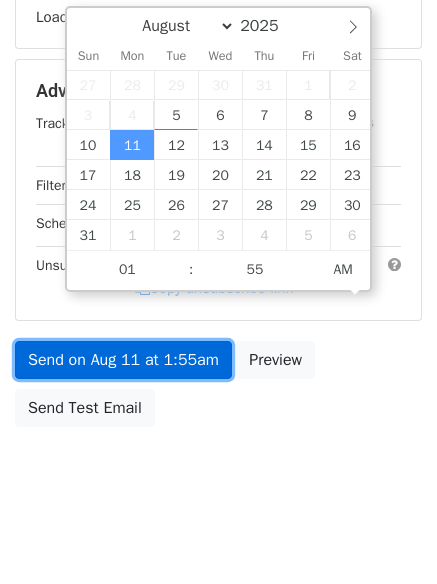 click on "Send on Aug 11 at 1:55am" at bounding box center [123, 360] 